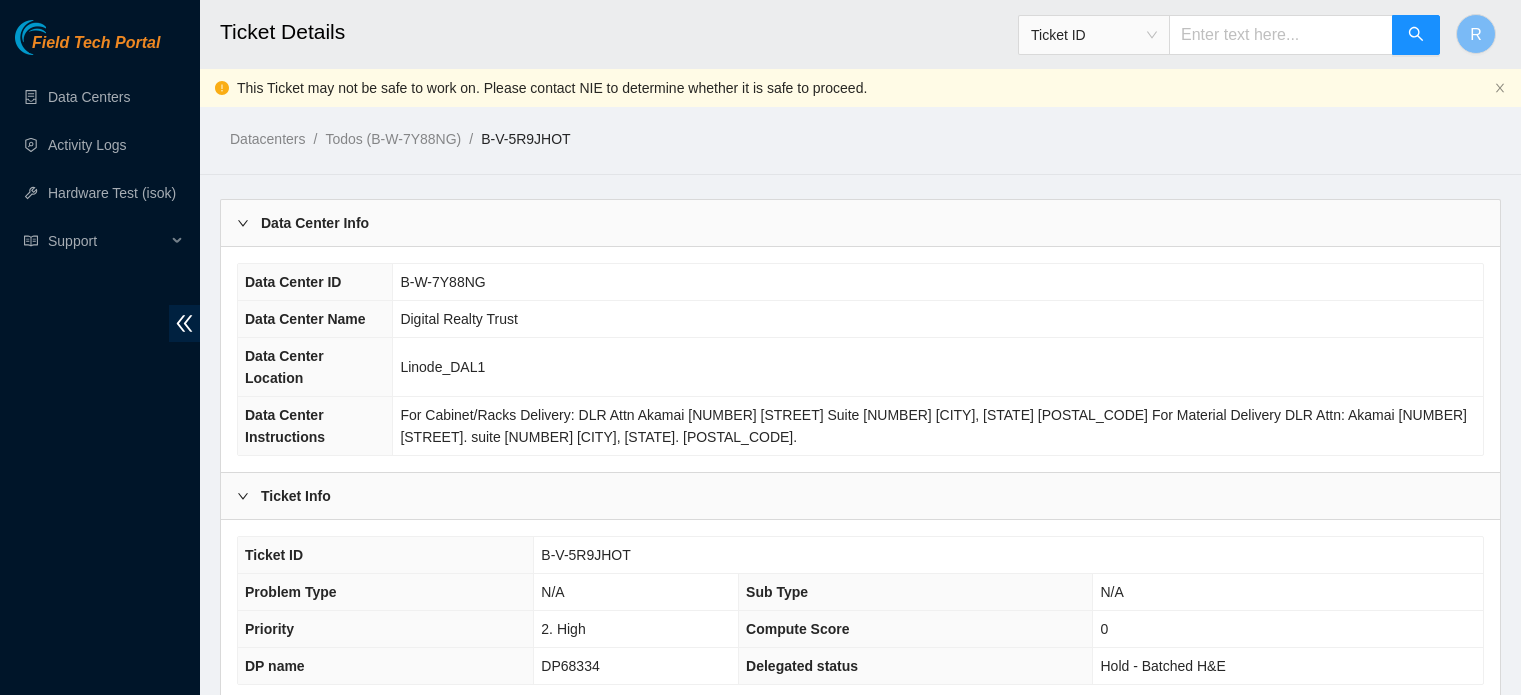scroll, scrollTop: 900, scrollLeft: 0, axis: vertical 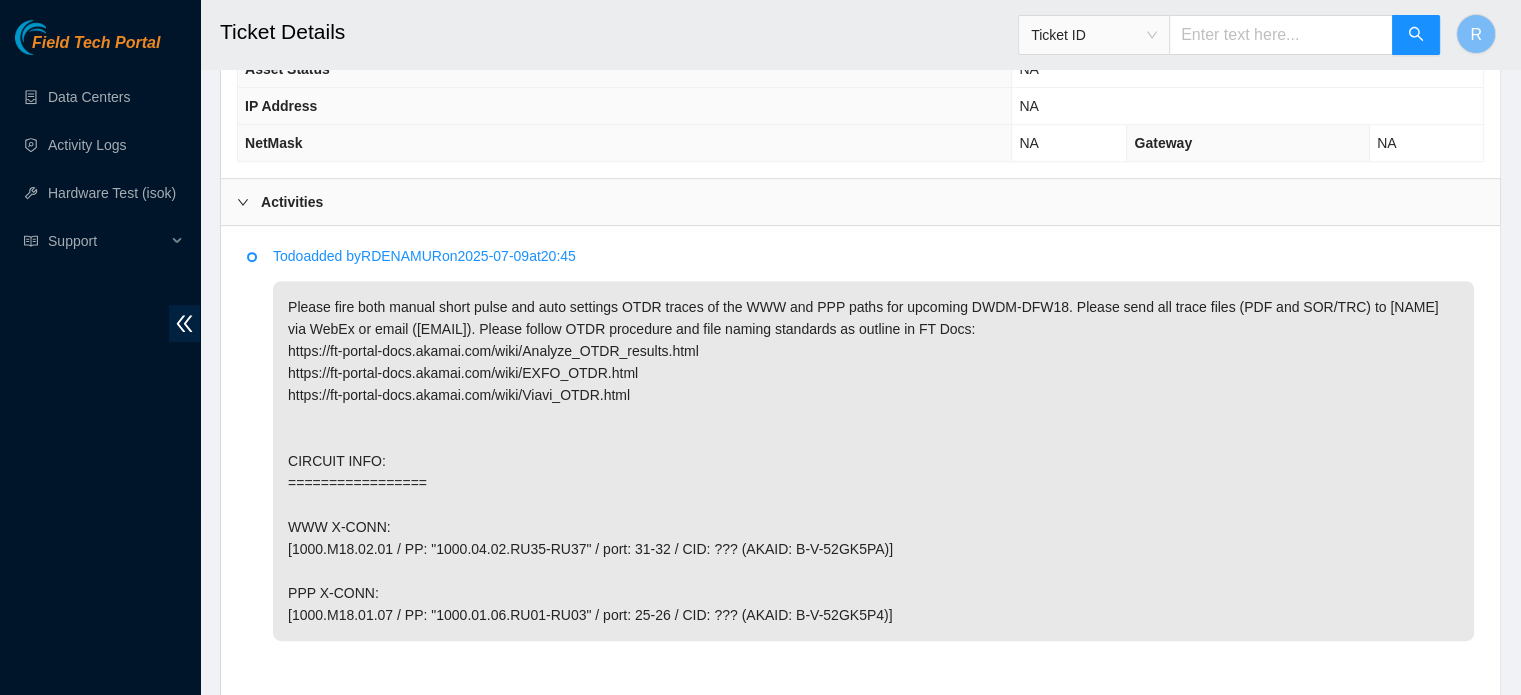click on "Please fire both manual short pulse and auto settings OTDR traces of the WWW and PPP paths for upcoming DWDM-DFW18.  Please send all trace files (PDF and SOR/TRC) to Ryan DeNamur via WebEx or email (rdenamur@akamai.com).  Please follow OTDR procedure and file naming standards as outline in FT Docs:
https://ft-portal-docs.akamai.com/wiki/Analyze_OTDR_results.html
https://ft-portal-docs.akamai.com/wiki/EXFO_OTDR.html
https://ft-portal-docs.akamai.com/wiki/Viavi_OTDR.html
CIRCUIT INFO:
=================
WWW X-CONN:
[1000.M18.02.01 / PP: "1000.04.02.RU35-RU37" / port: 31-32 / CID: ??? (AKAID: B-V-52GK5PA)]
PPP X-CONN:
[1000.M18.01.07 / PP: "1000.01.06.RU01-RU03" / port: 25-26 / CID: ??? (AKAID: B-V-52GK5P4)]" at bounding box center (873, 461) 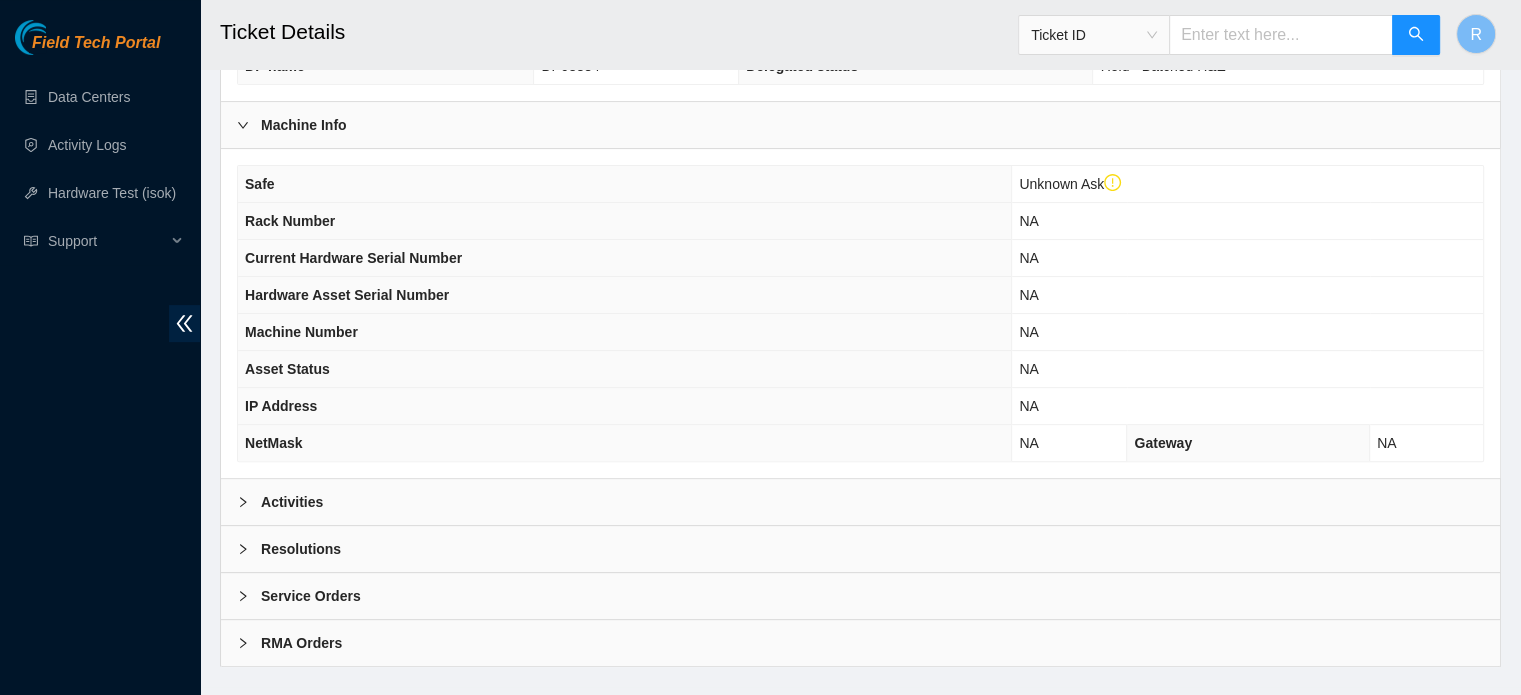scroll, scrollTop: 605, scrollLeft: 0, axis: vertical 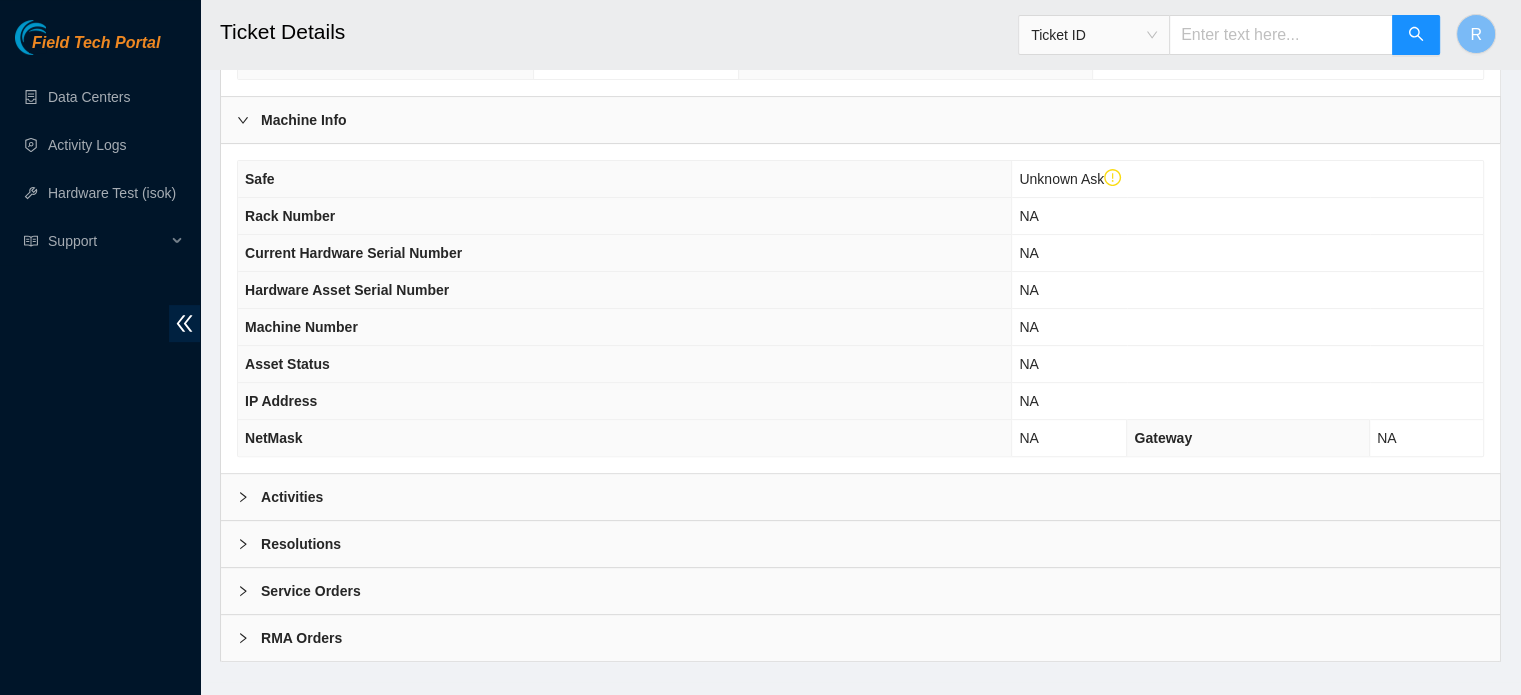 click on "Activities" at bounding box center (860, 497) 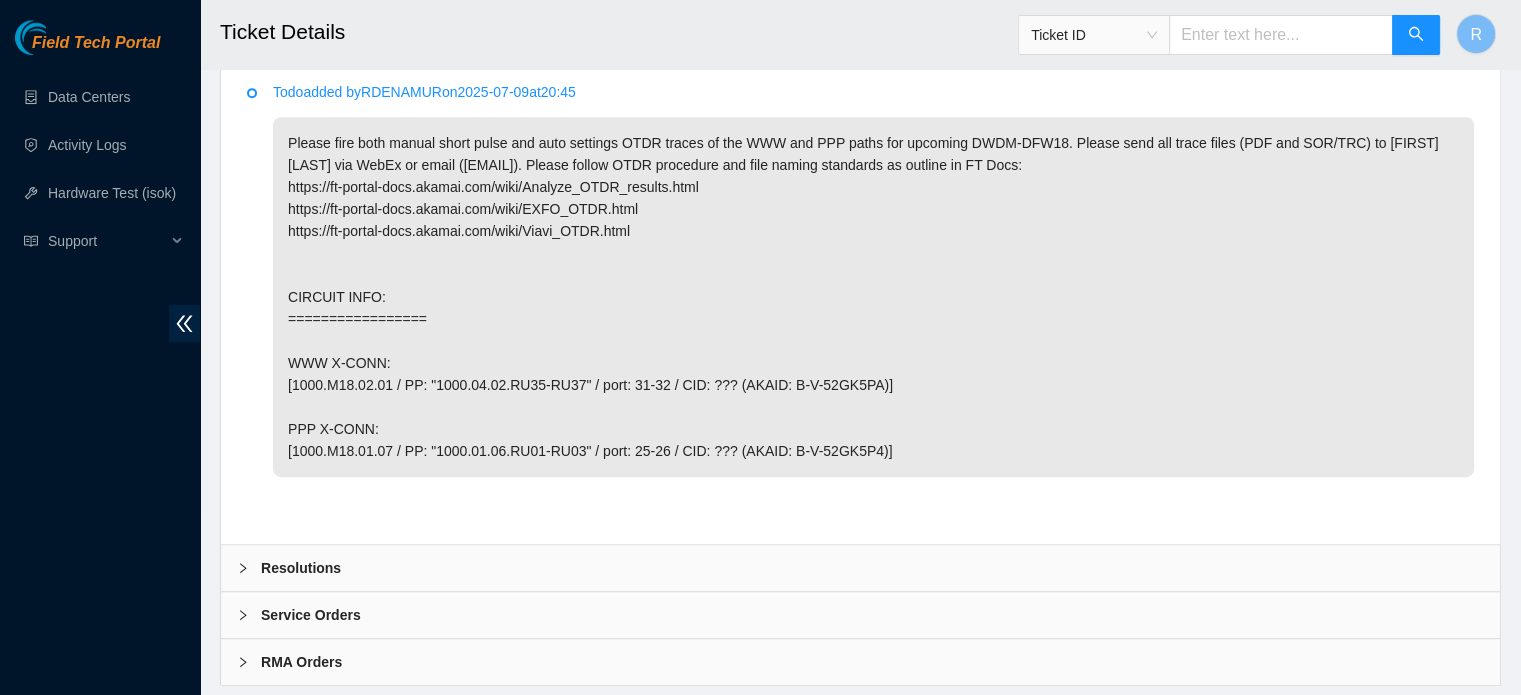 scroll, scrollTop: 1088, scrollLeft: 0, axis: vertical 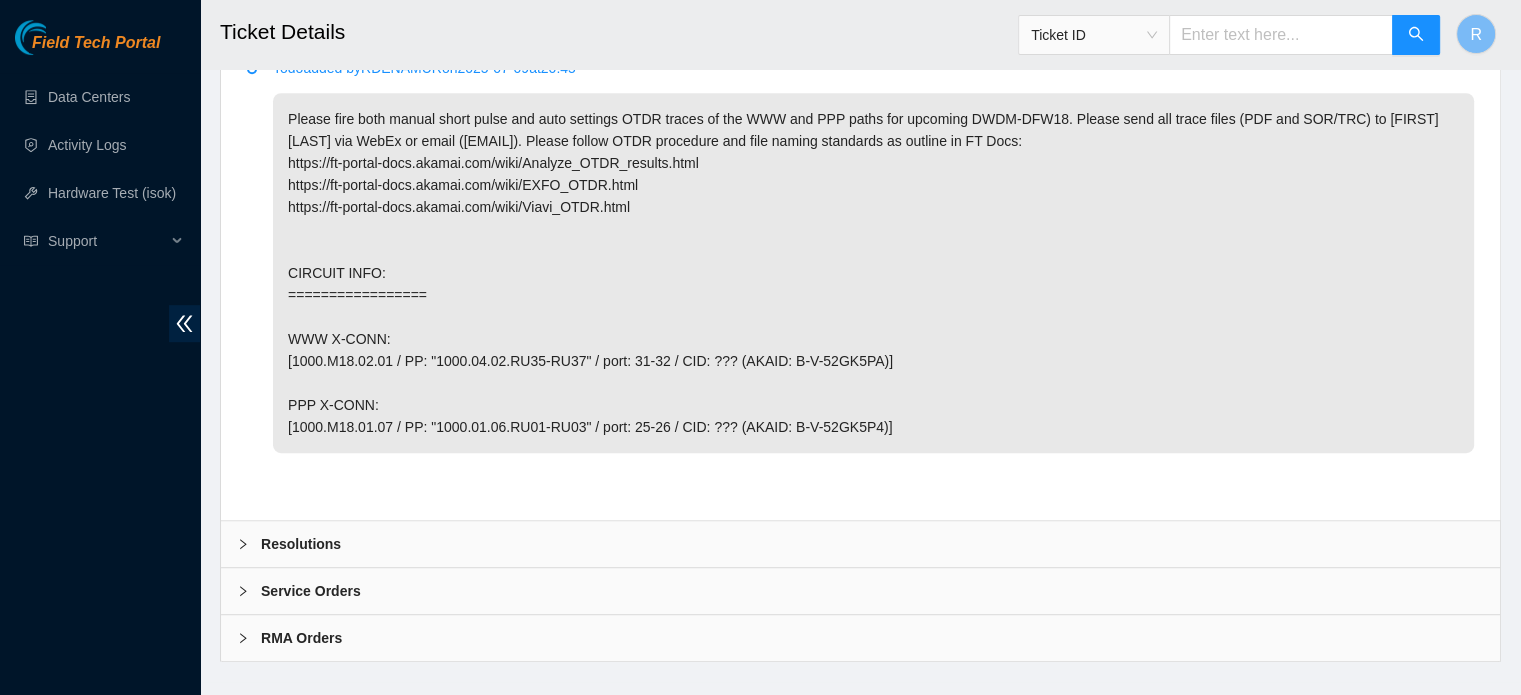 click on "Resolutions" at bounding box center (860, 544) 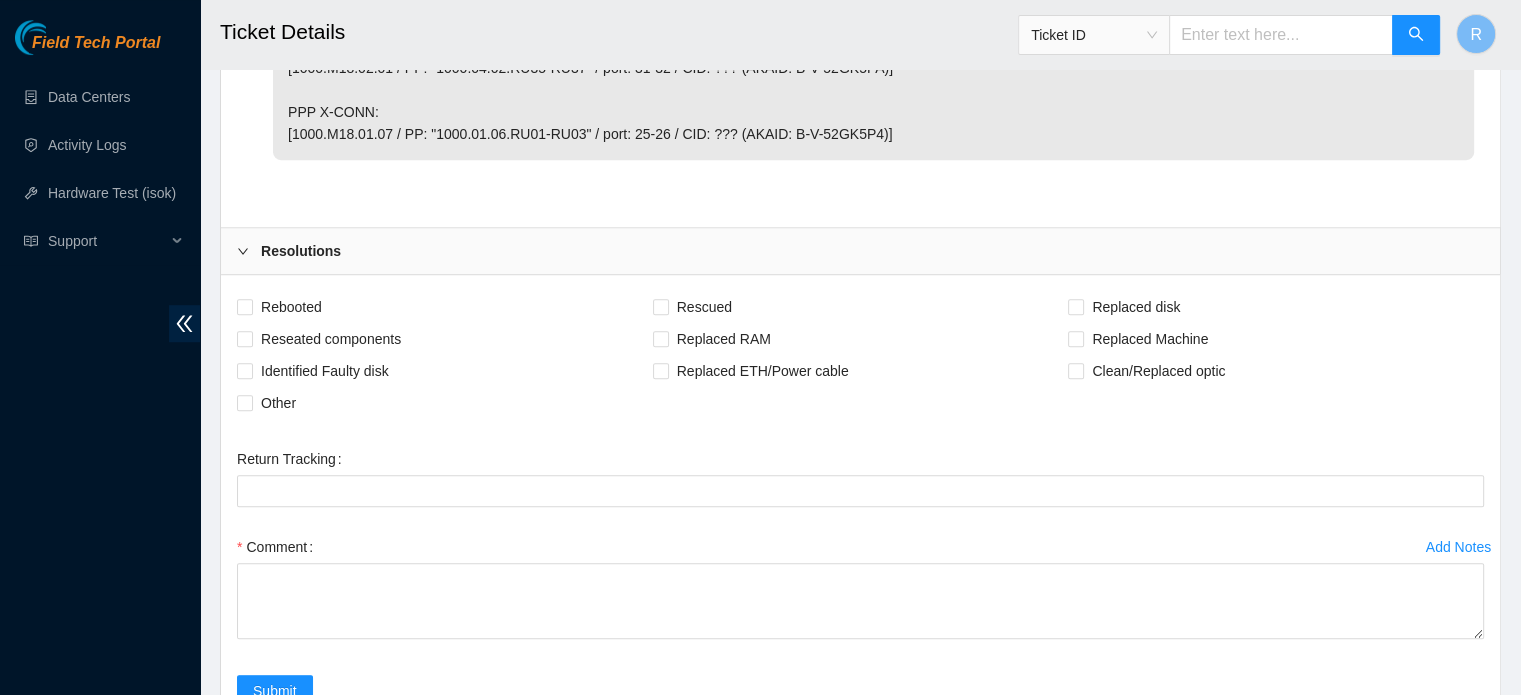 scroll, scrollTop: 1388, scrollLeft: 0, axis: vertical 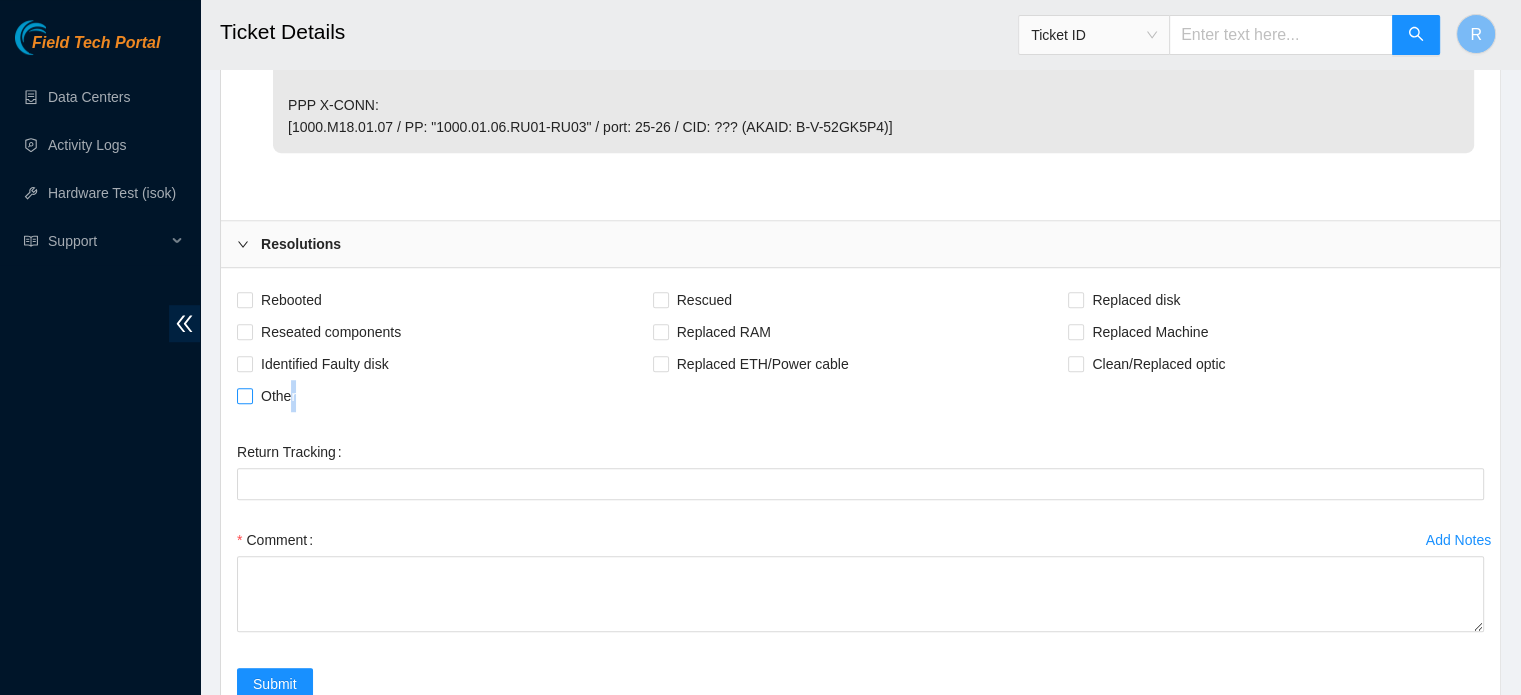 click on "Other" at bounding box center [278, 396] 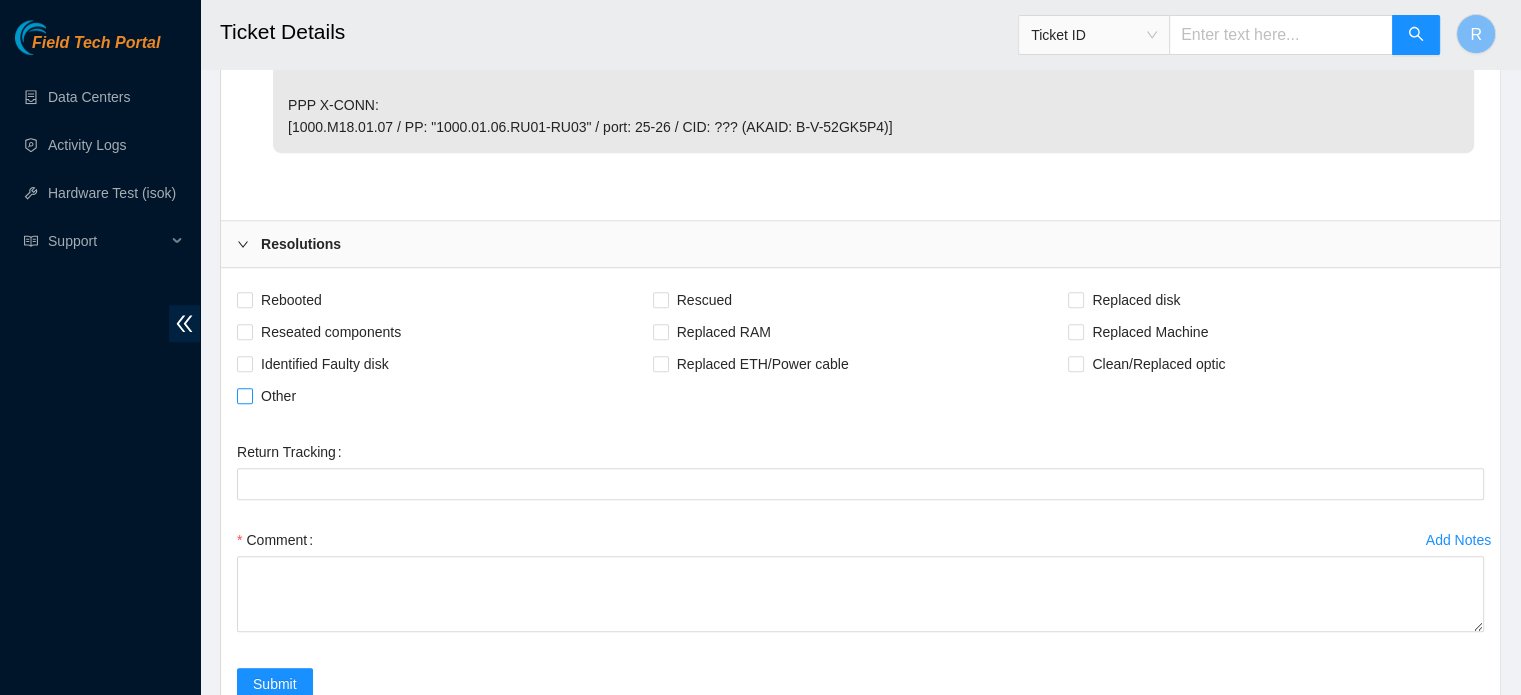 click on "Other" at bounding box center [270, 396] 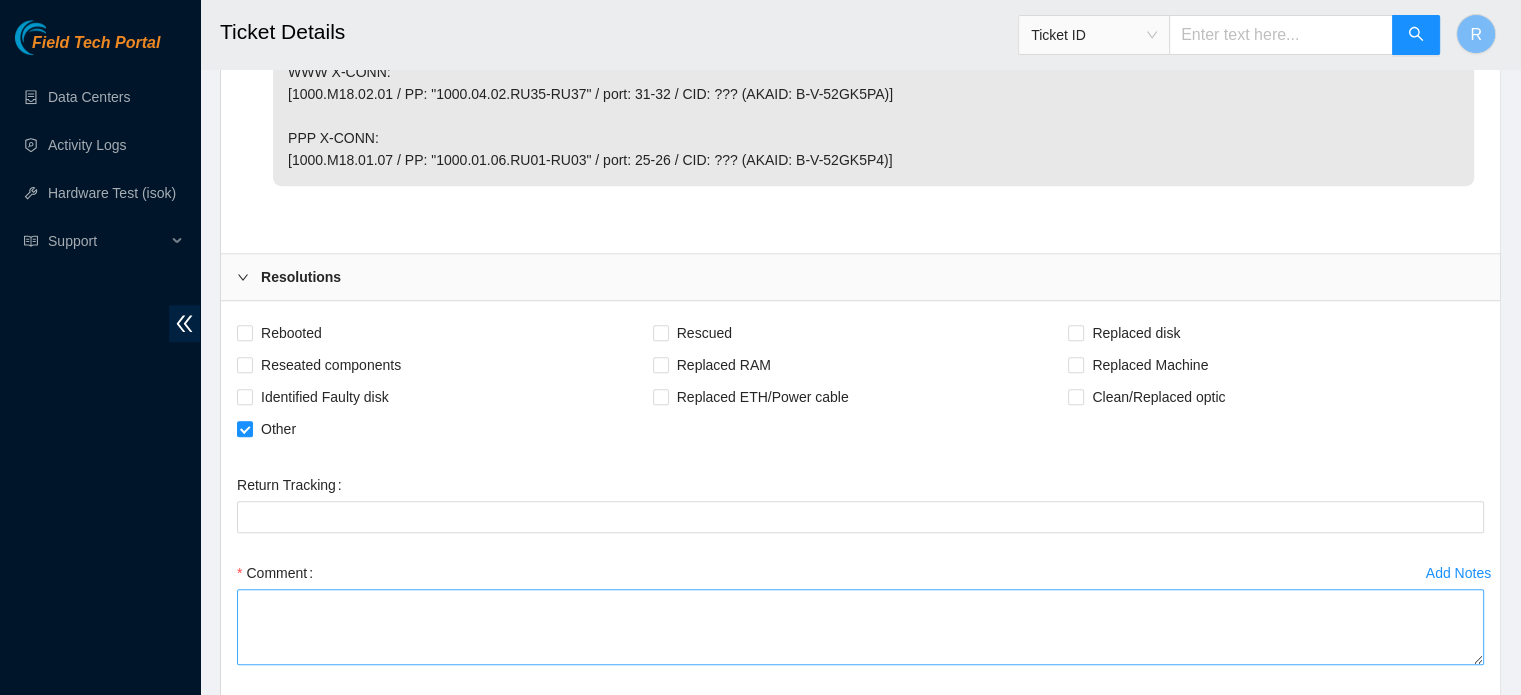 scroll, scrollTop: 1388, scrollLeft: 0, axis: vertical 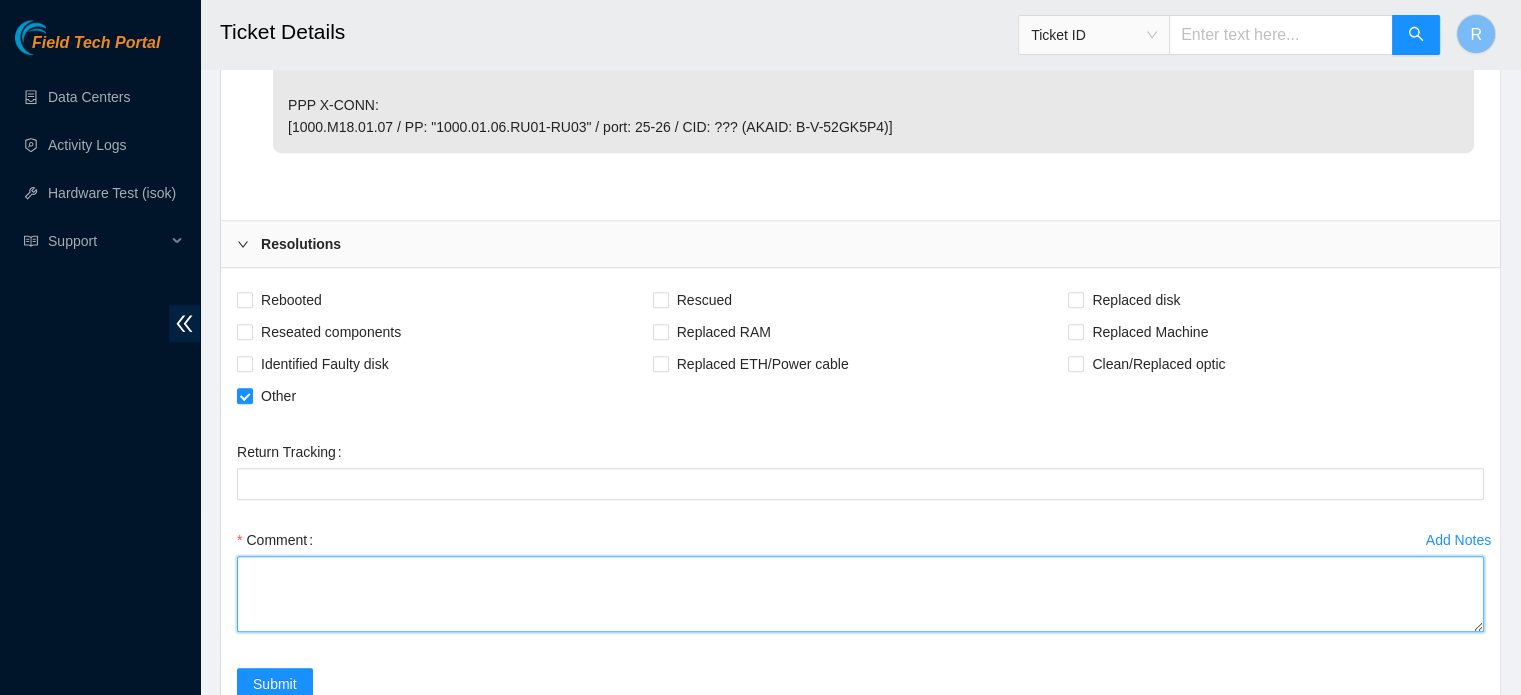 click on "Comment" at bounding box center [860, 594] 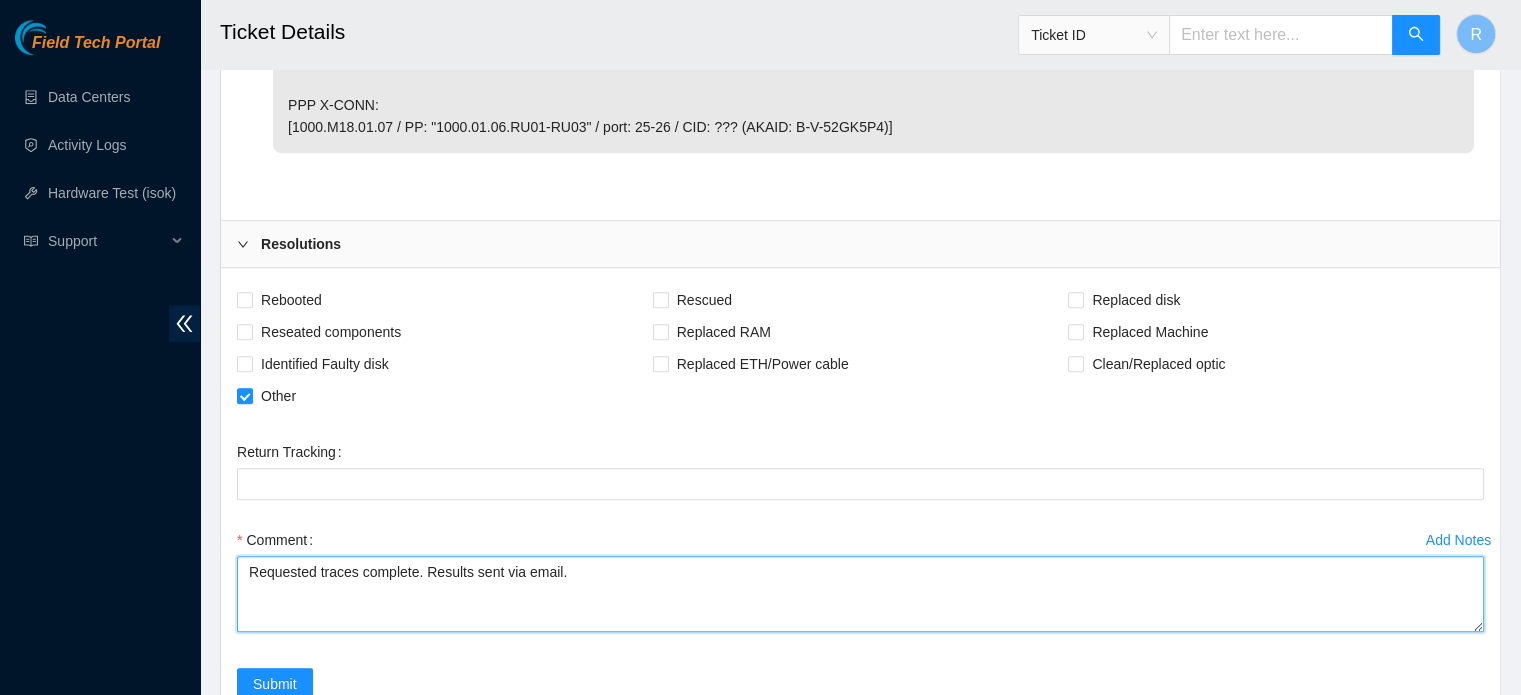 type on "Requested traces complete. Results sent via email." 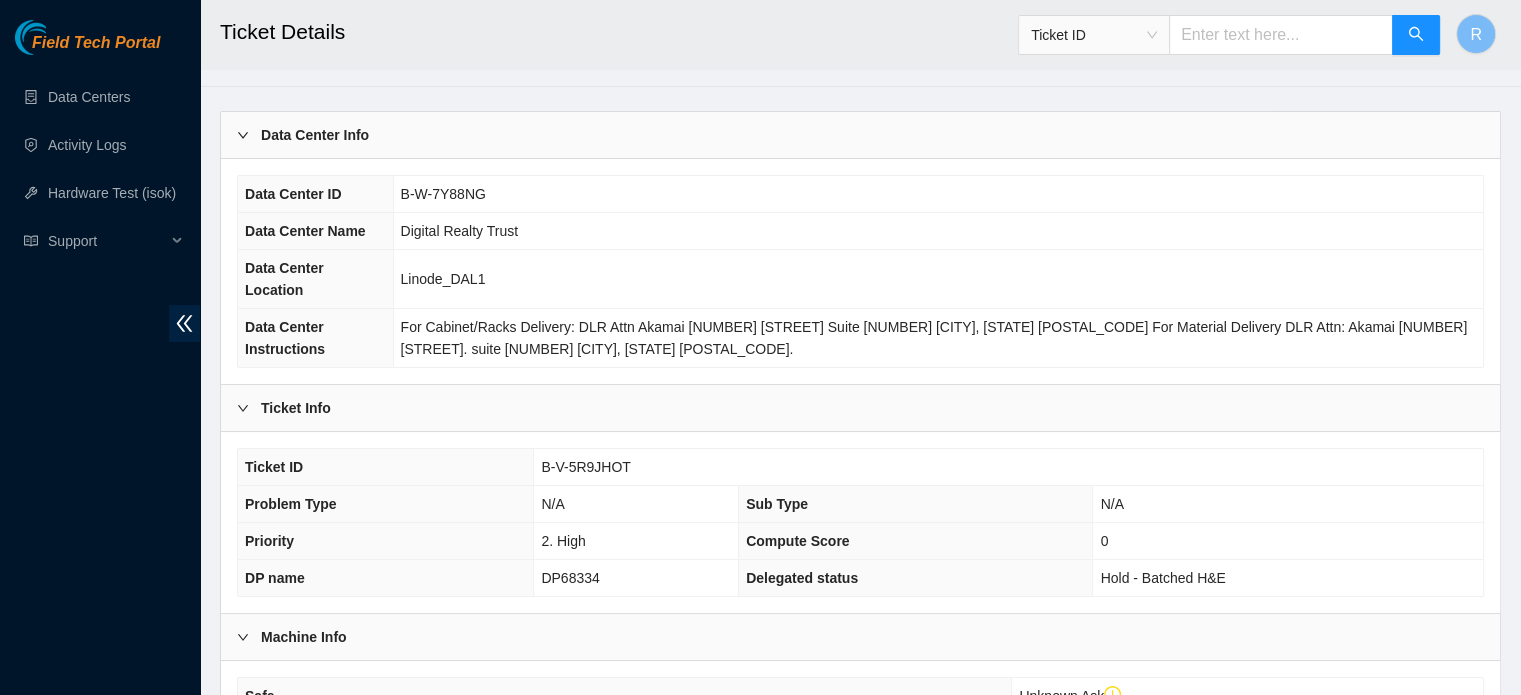 scroll, scrollTop: 188, scrollLeft: 0, axis: vertical 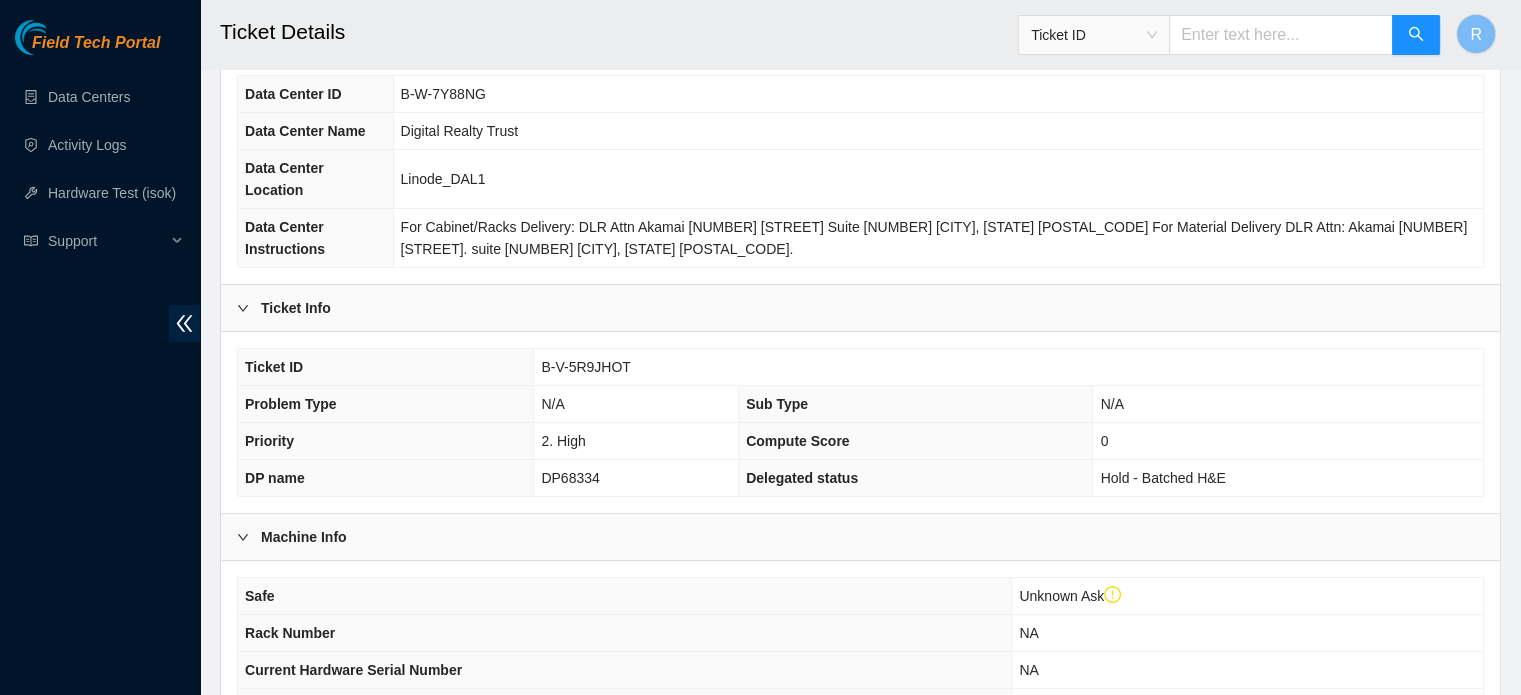 click on "B-V-5R9JHOT" at bounding box center [585, 367] 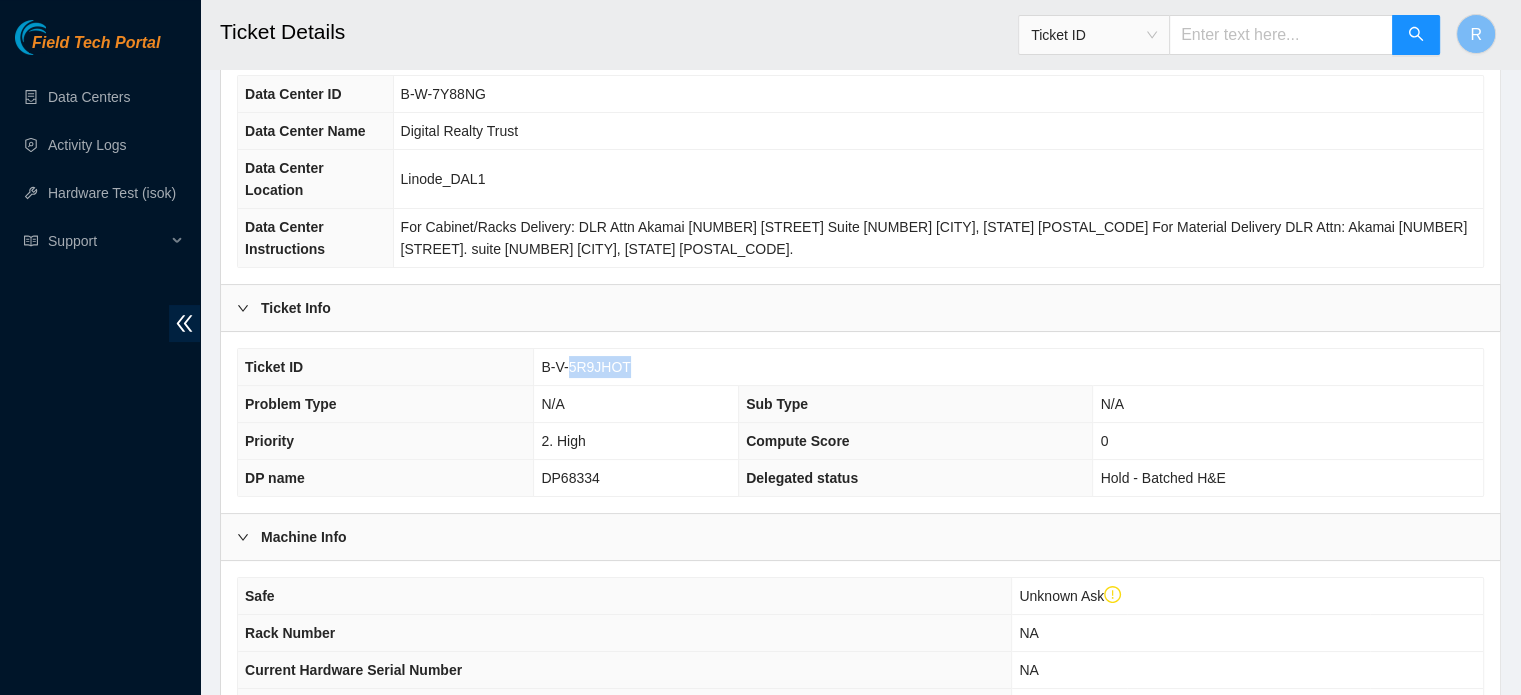 click on "B-V-5R9JHOT" at bounding box center (585, 367) 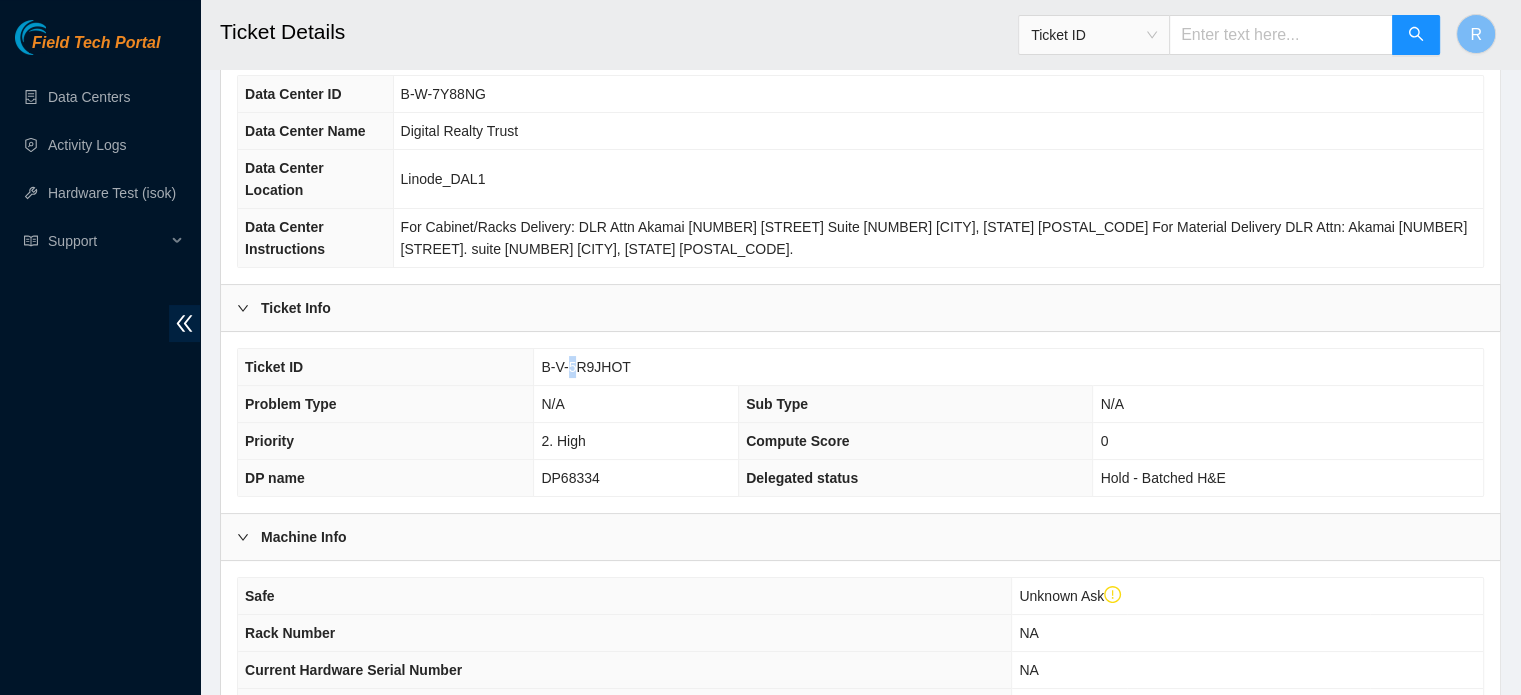 click on "B-V-5R9JHOT" at bounding box center (585, 367) 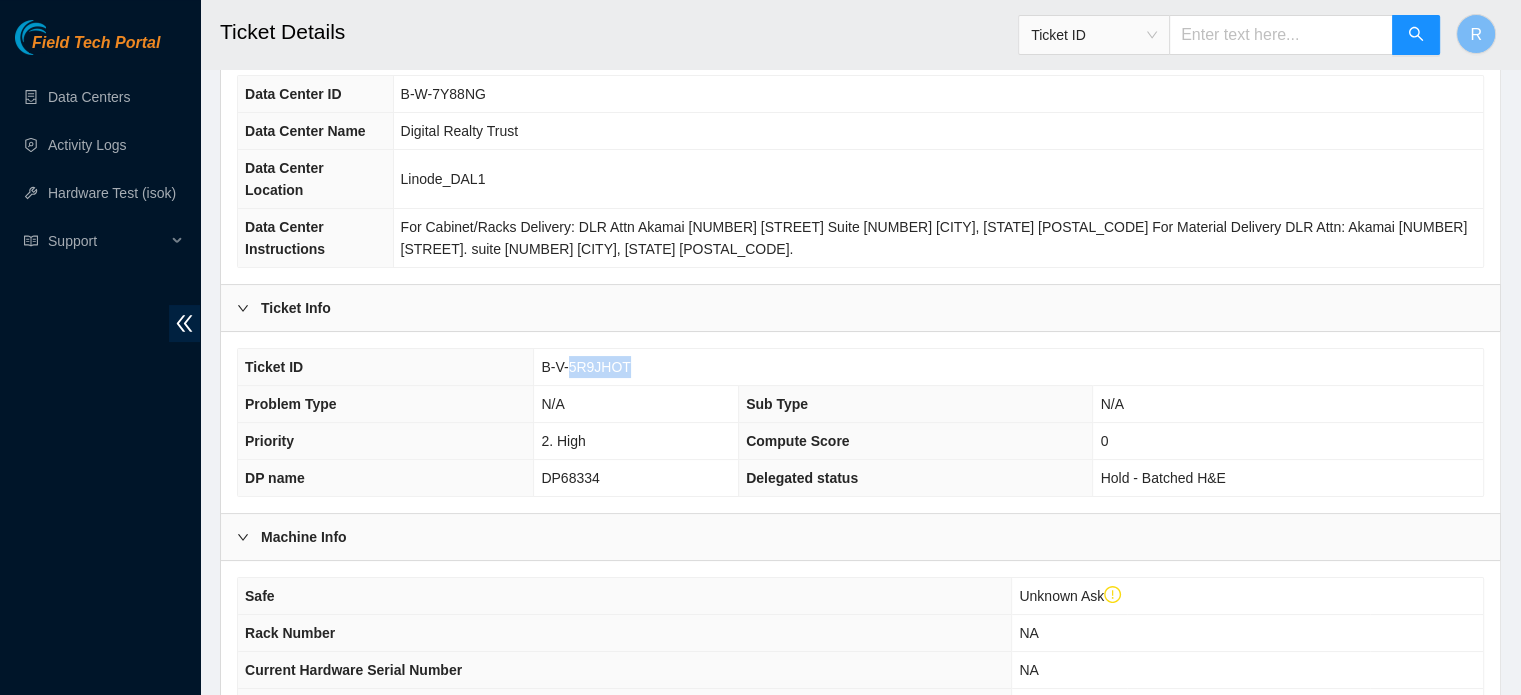 click on "B-V-5R9JHOT" at bounding box center [585, 367] 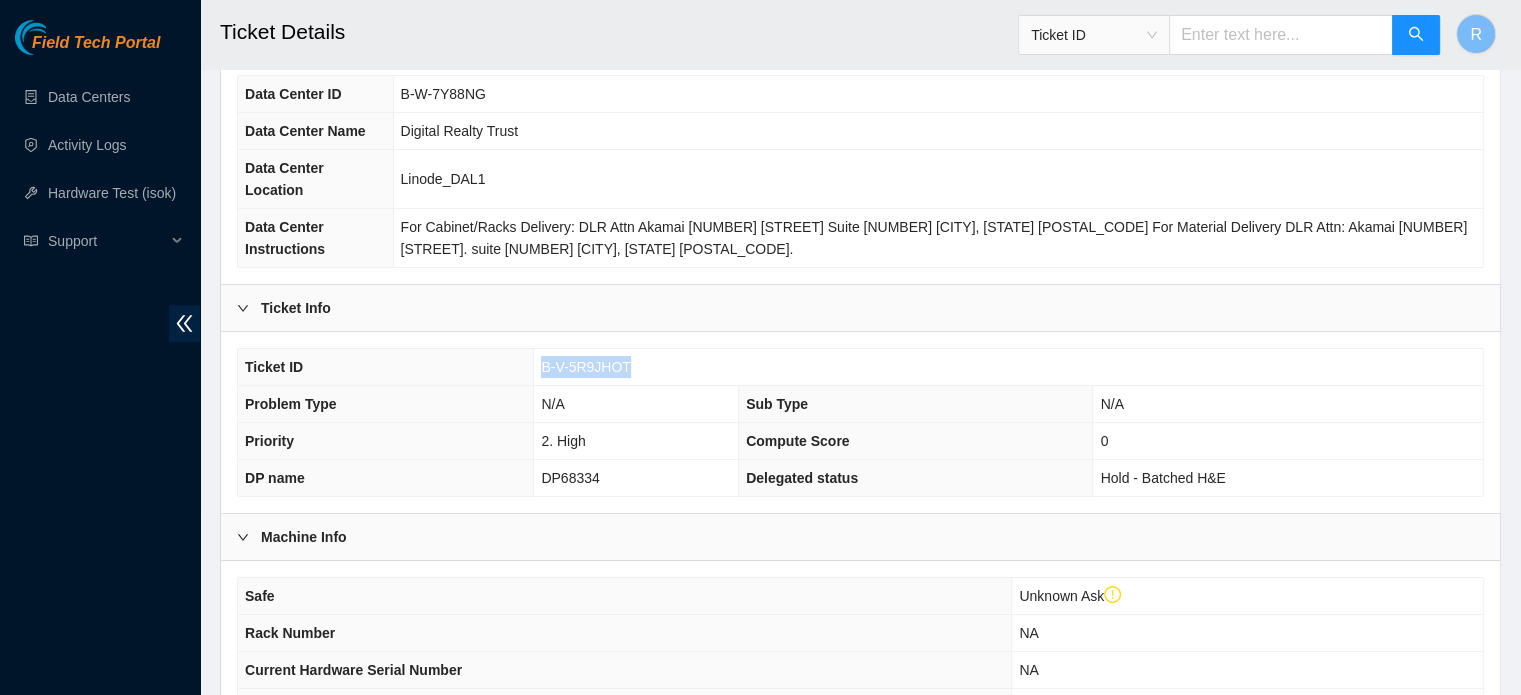 drag, startPoint x: 652, startPoint y: 340, endPoint x: 530, endPoint y: 334, distance: 122.14745 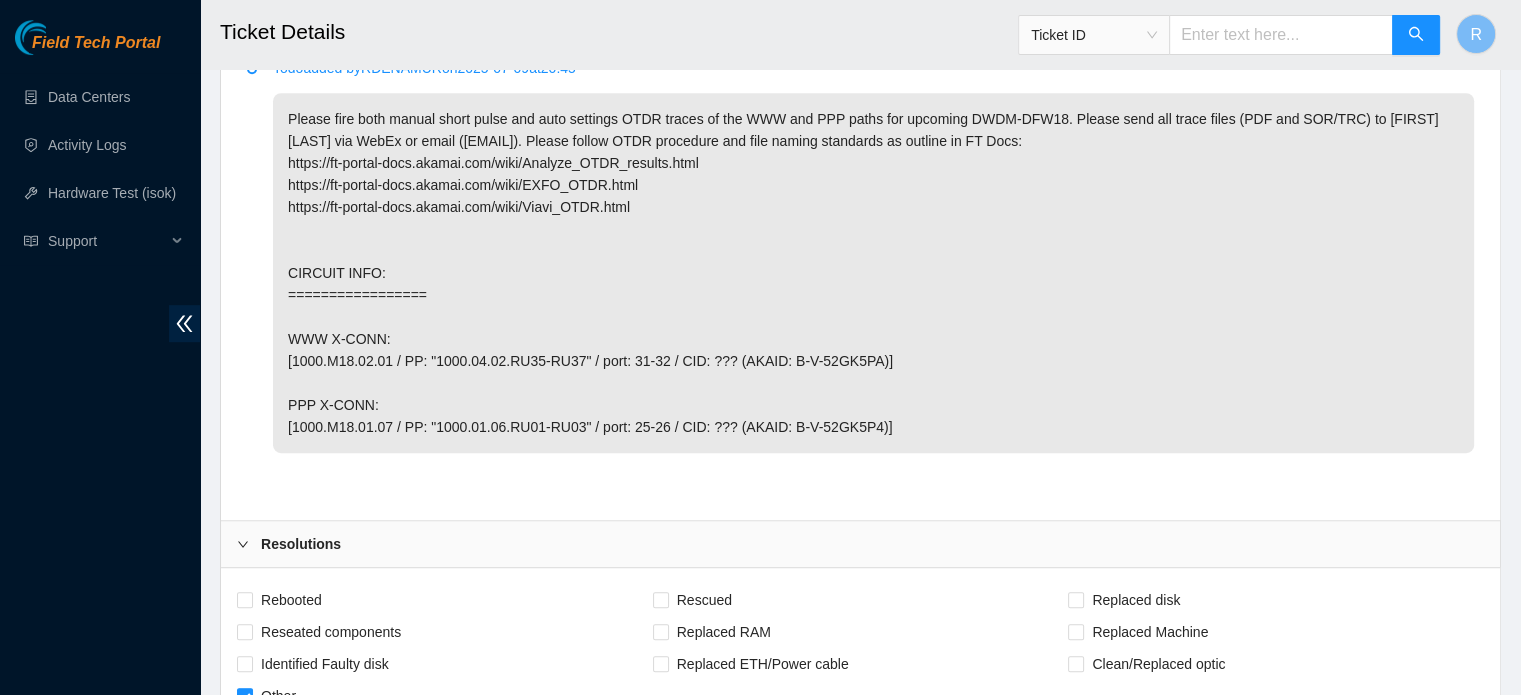 scroll, scrollTop: 1560, scrollLeft: 0, axis: vertical 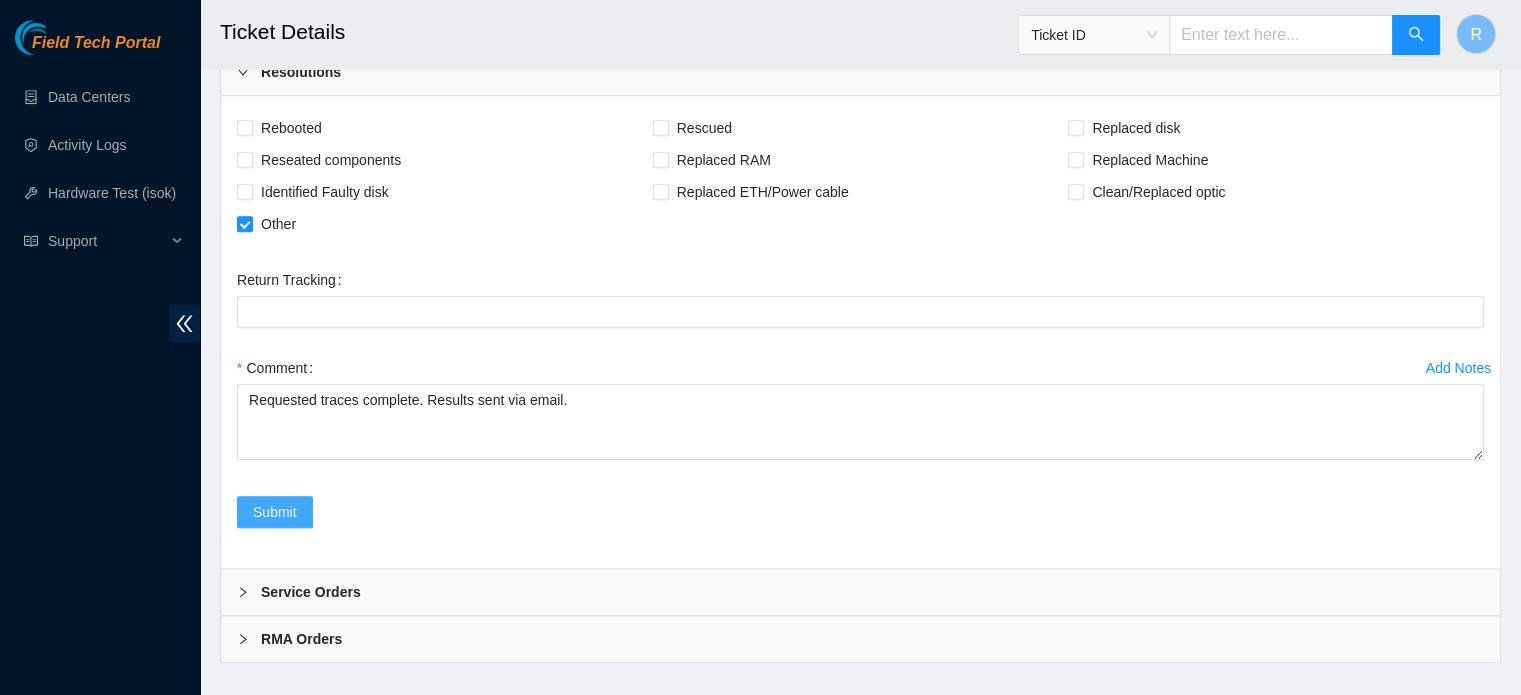 click on "Submit" at bounding box center [275, 512] 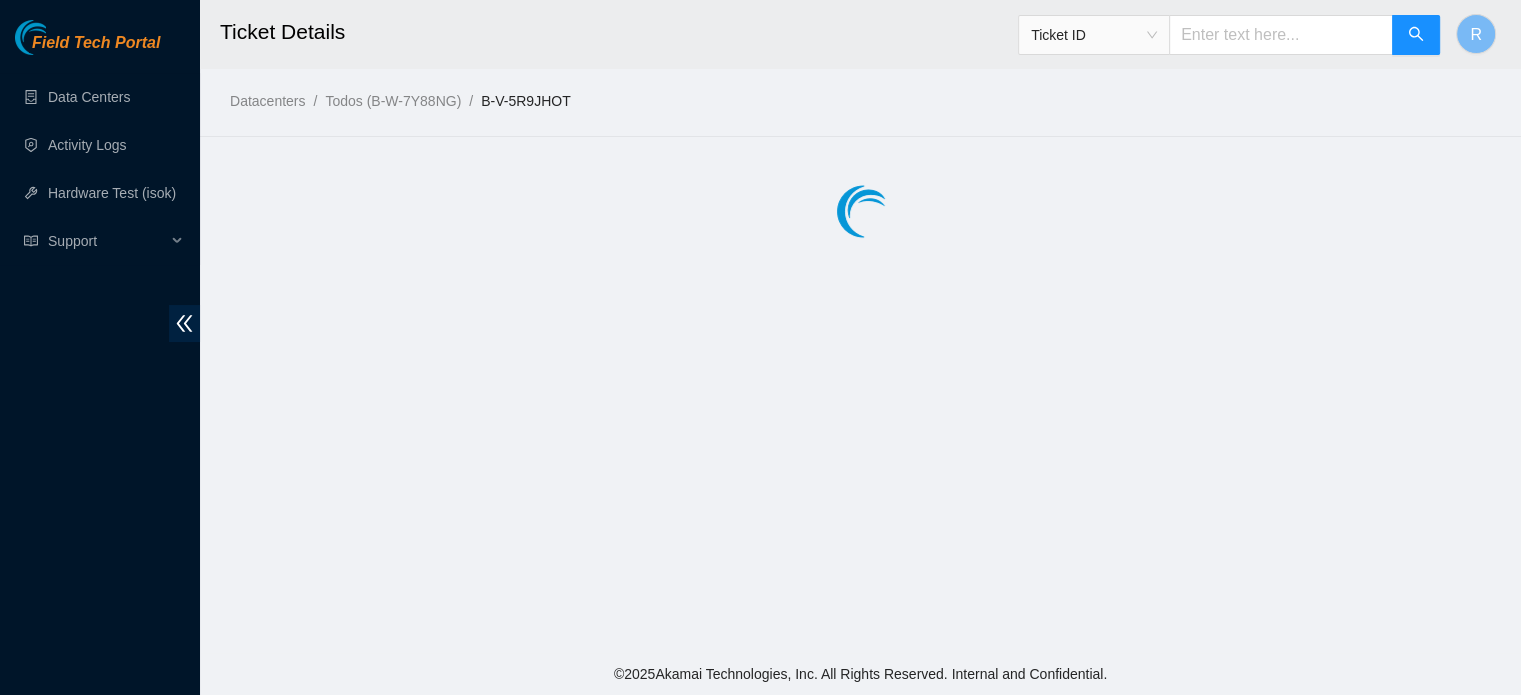 scroll, scrollTop: 0, scrollLeft: 0, axis: both 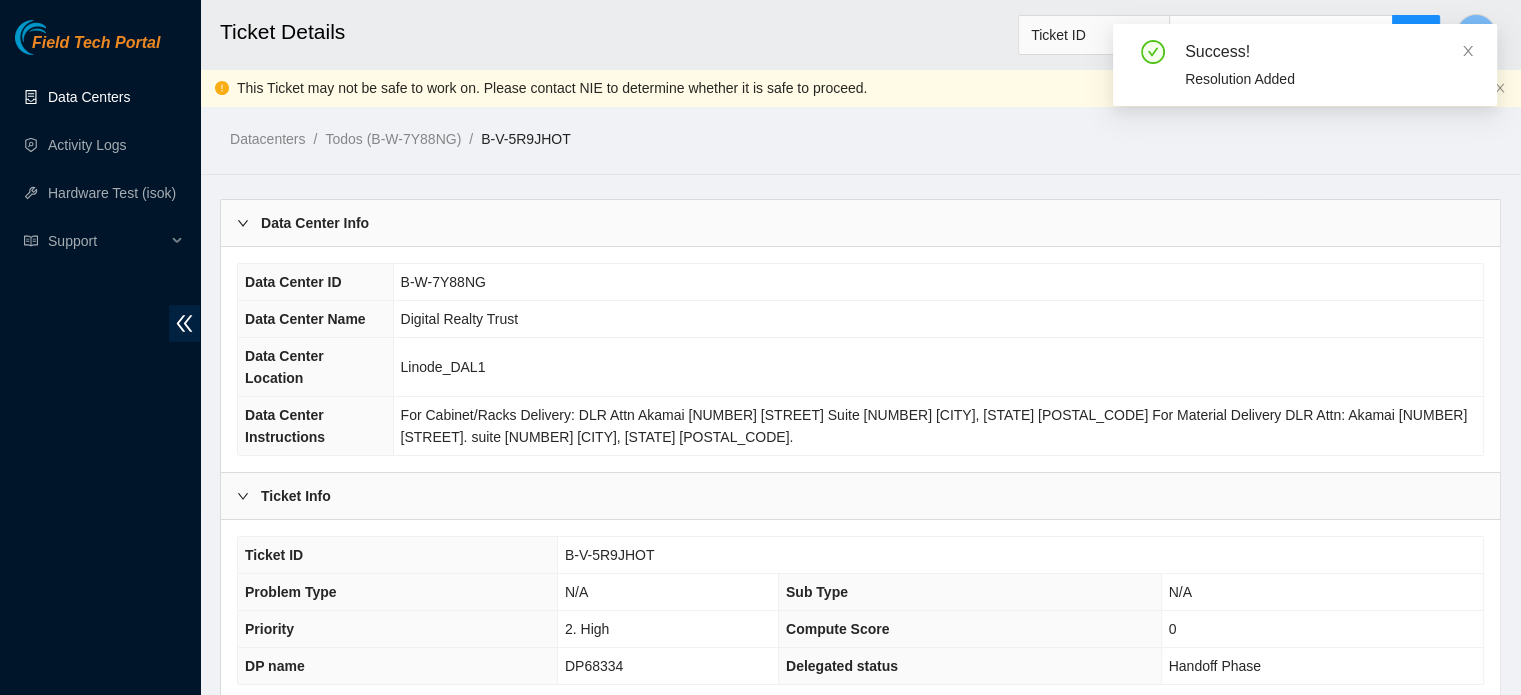 click on "Data Centers" at bounding box center [89, 97] 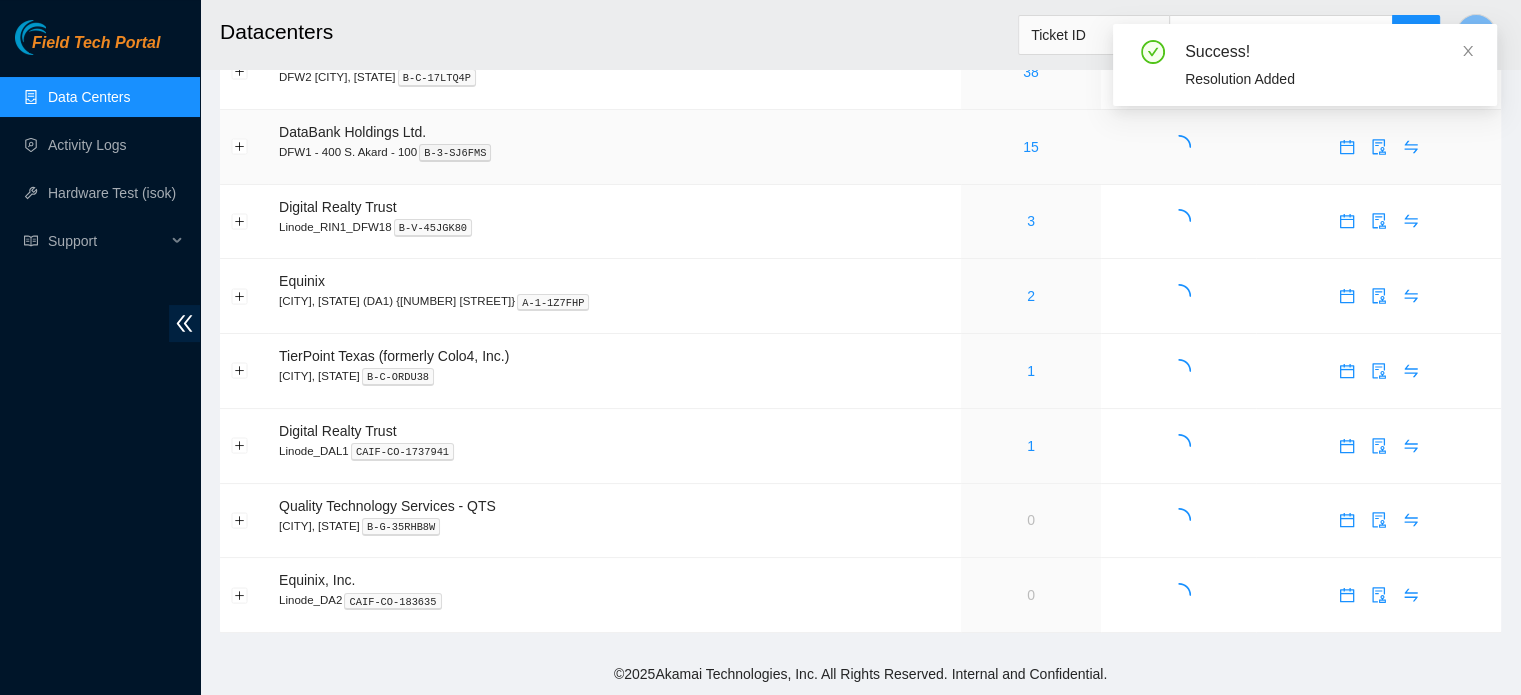 scroll, scrollTop: 101, scrollLeft: 0, axis: vertical 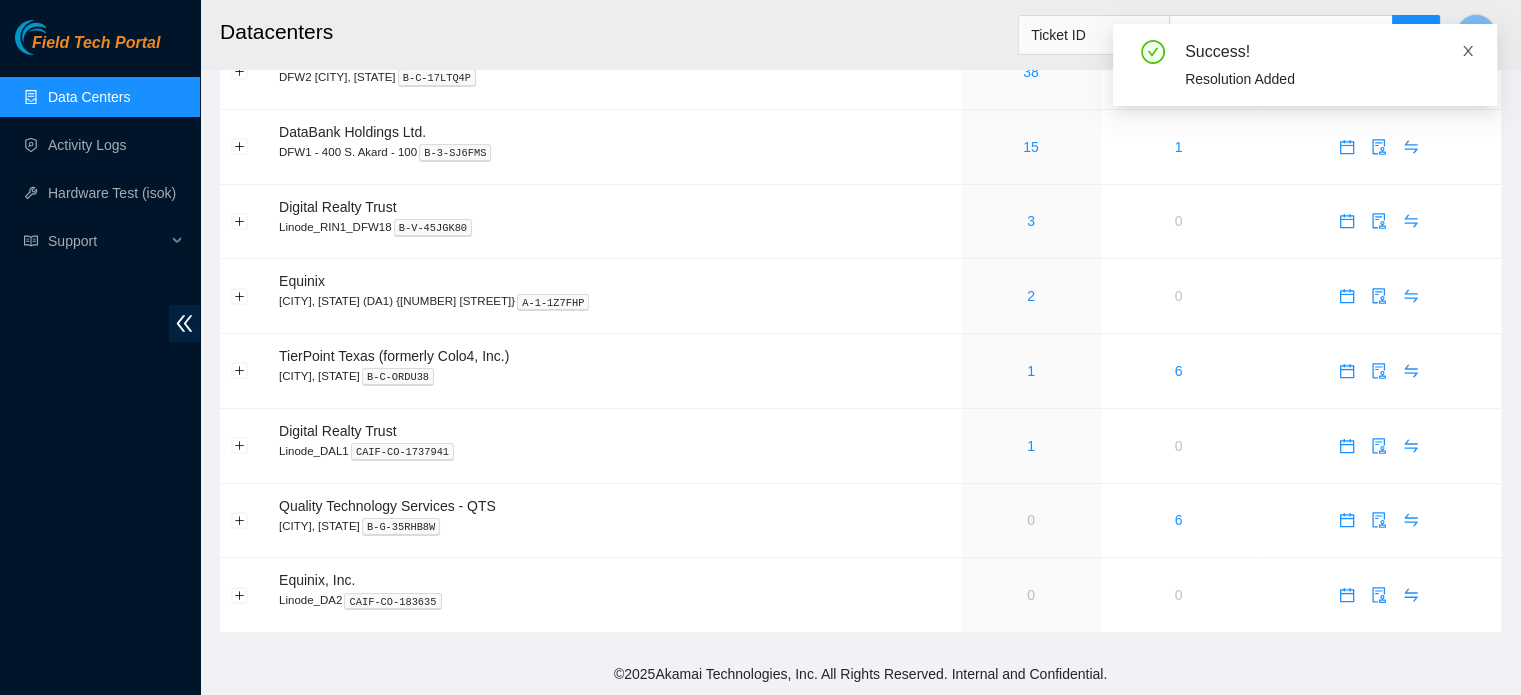 click 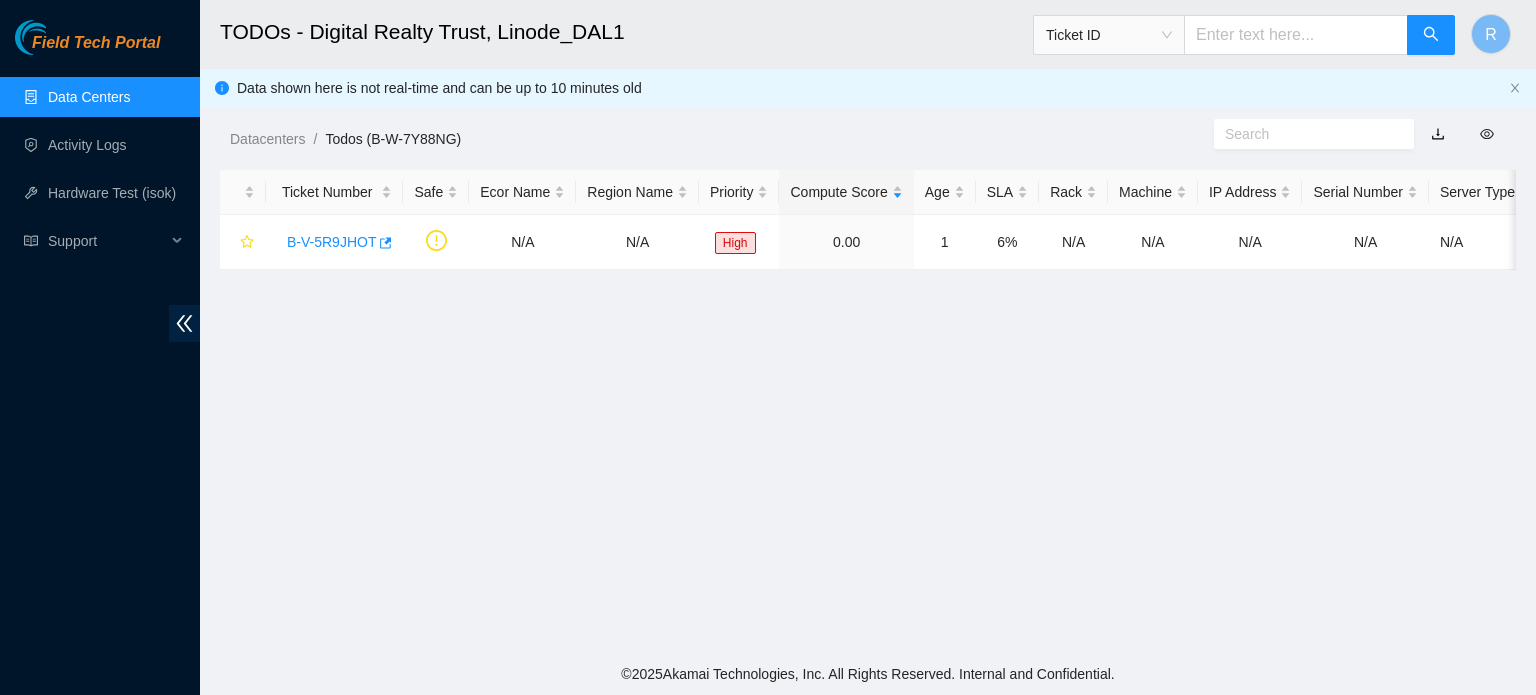 scroll, scrollTop: 0, scrollLeft: 0, axis: both 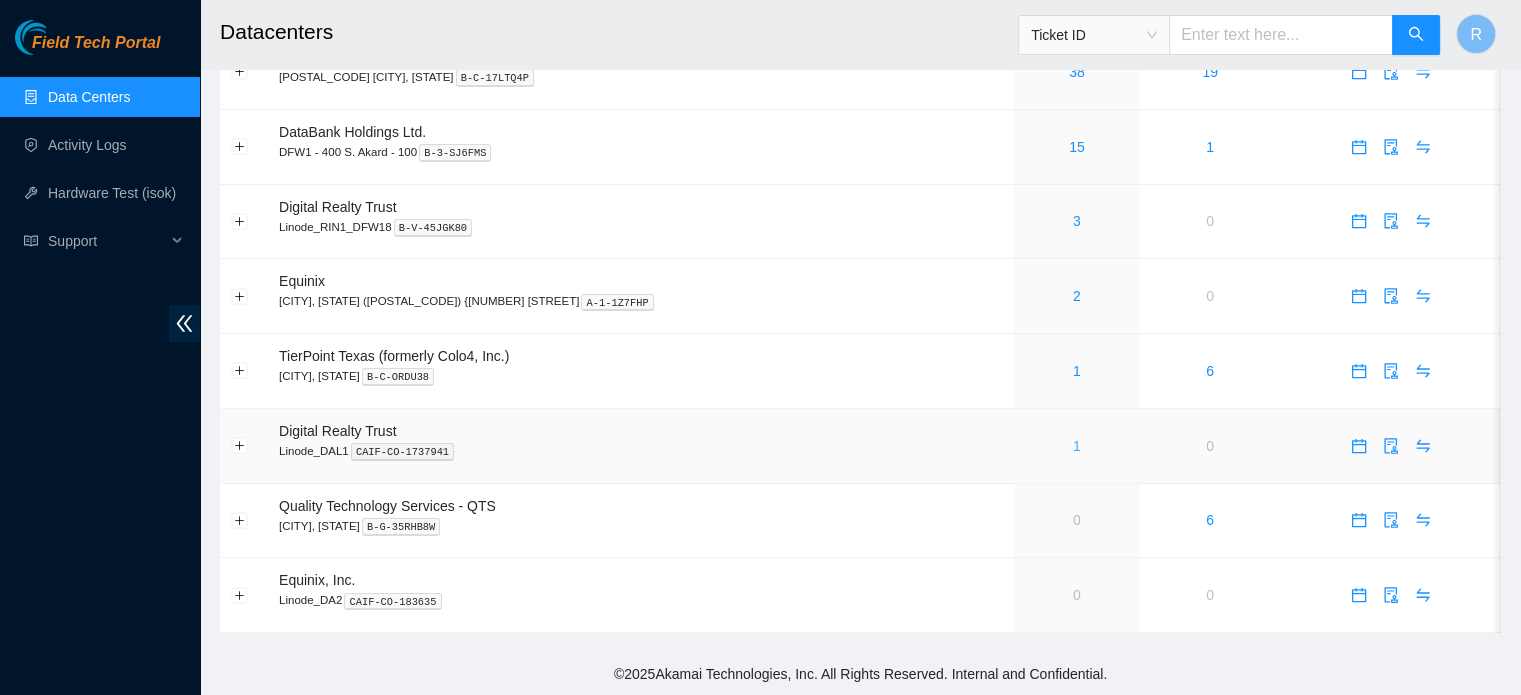 click on "1" at bounding box center (1077, 446) 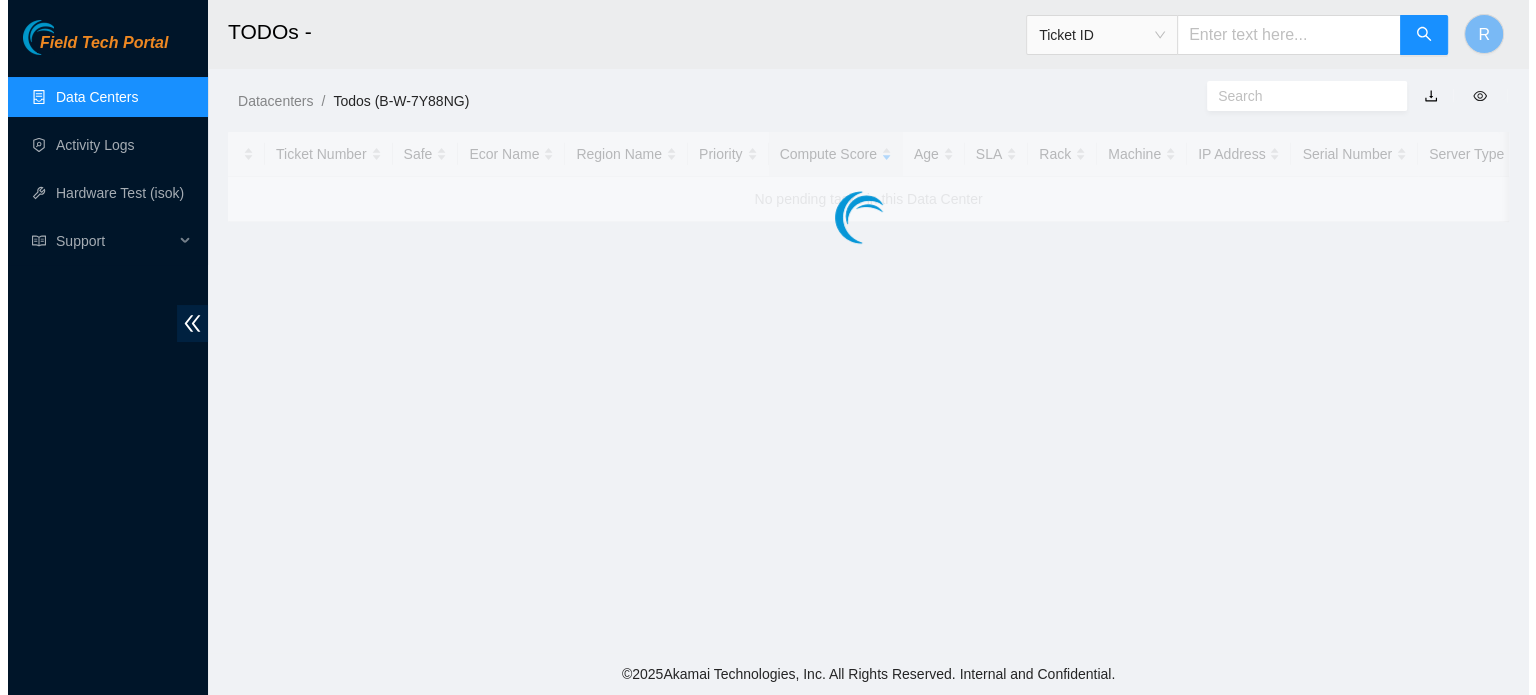 scroll, scrollTop: 0, scrollLeft: 0, axis: both 